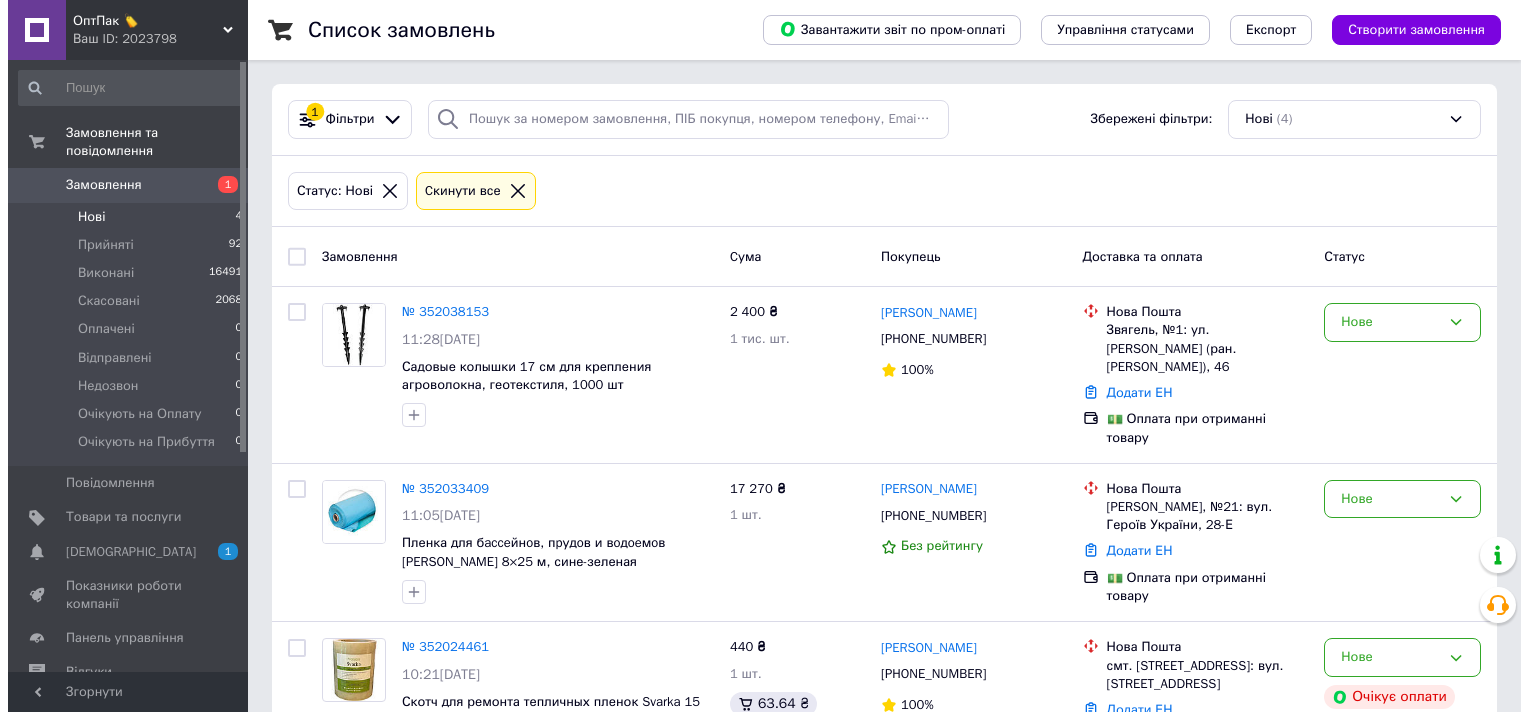 scroll, scrollTop: 0, scrollLeft: 0, axis: both 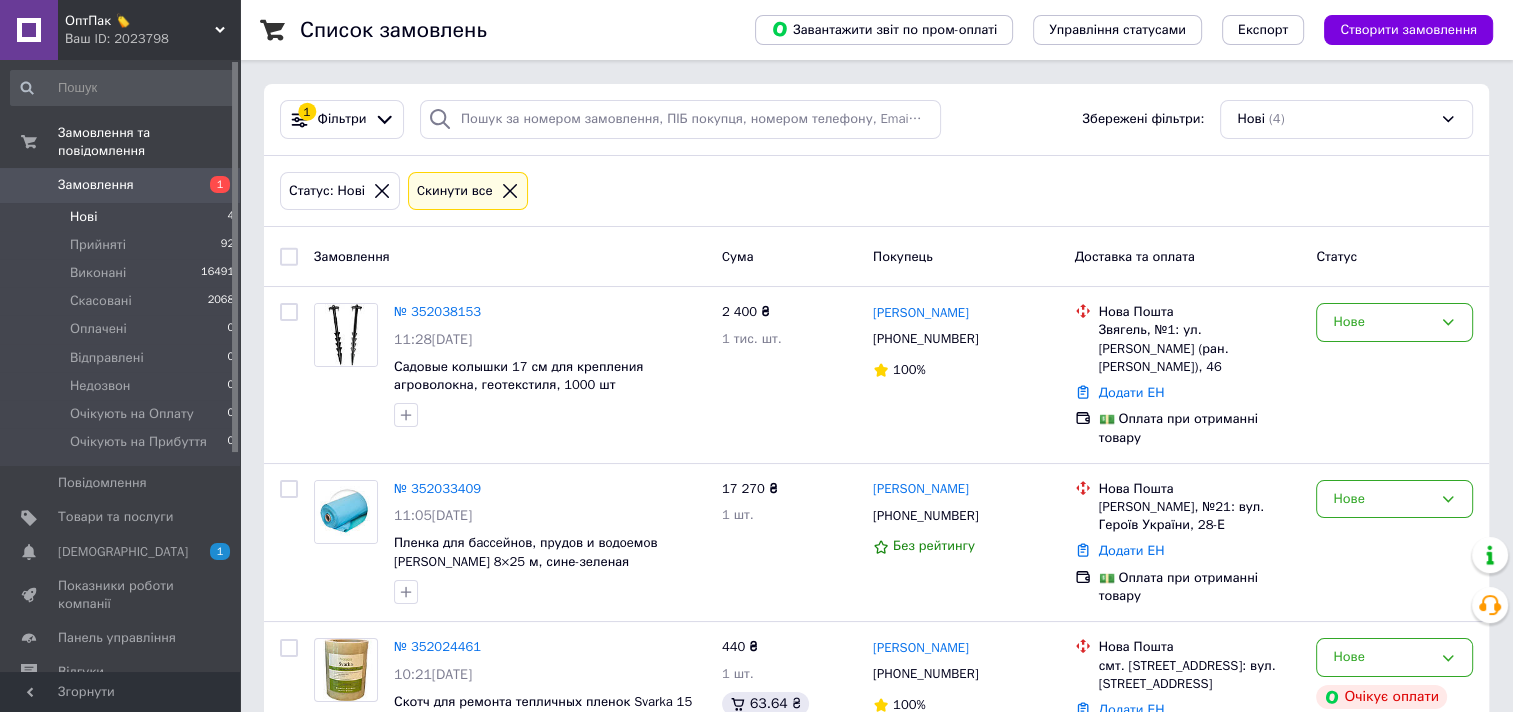 click on "Нові 4" at bounding box center (123, 217) 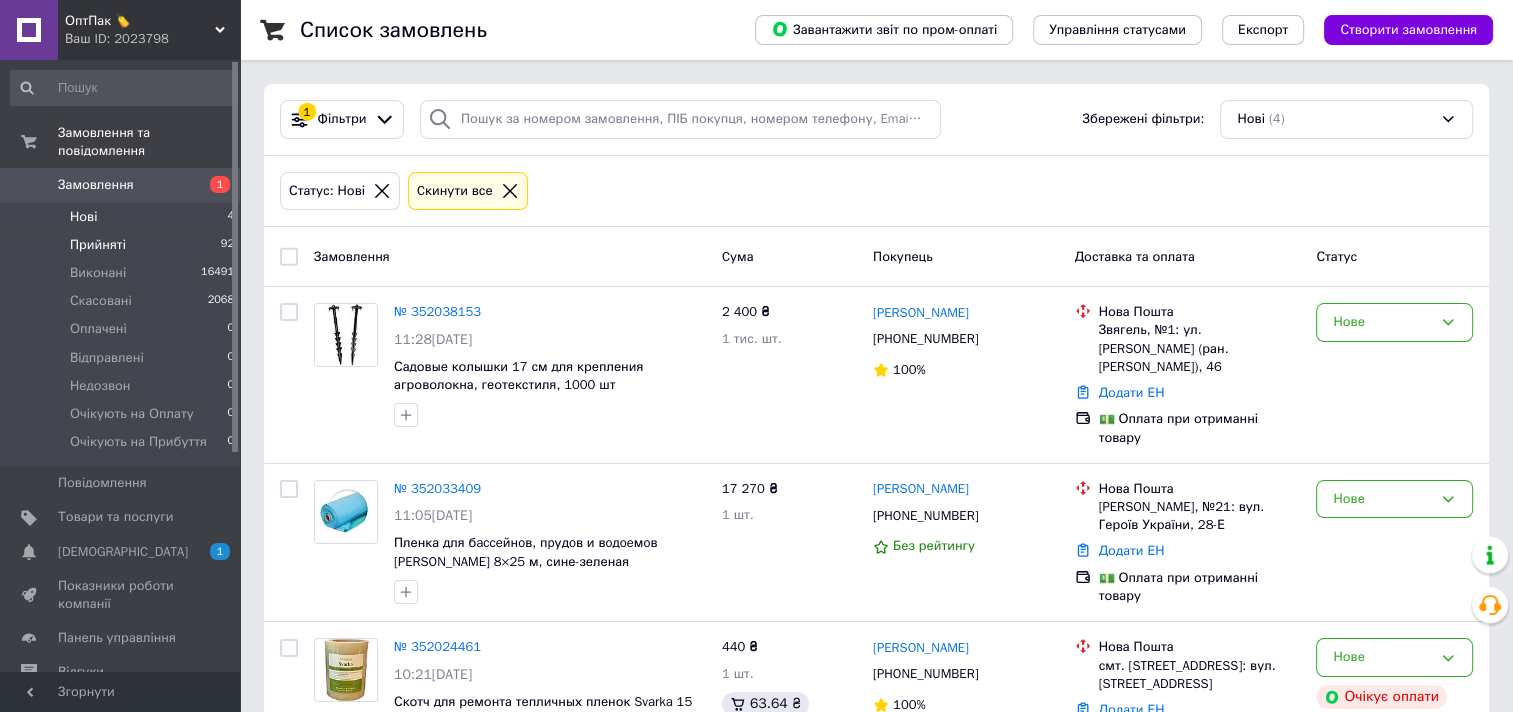 click on "Прийняті" at bounding box center (98, 245) 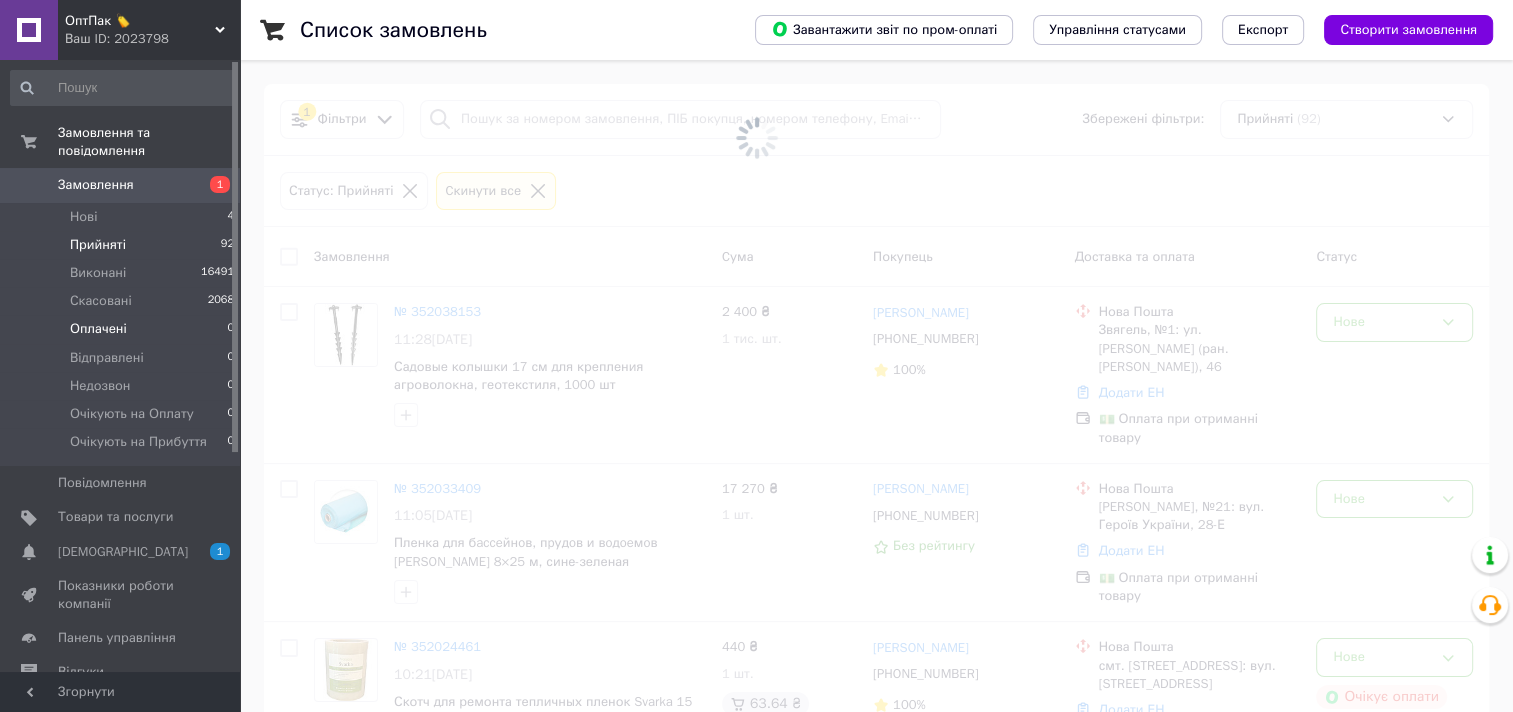 click on "Оплачені" at bounding box center (98, 329) 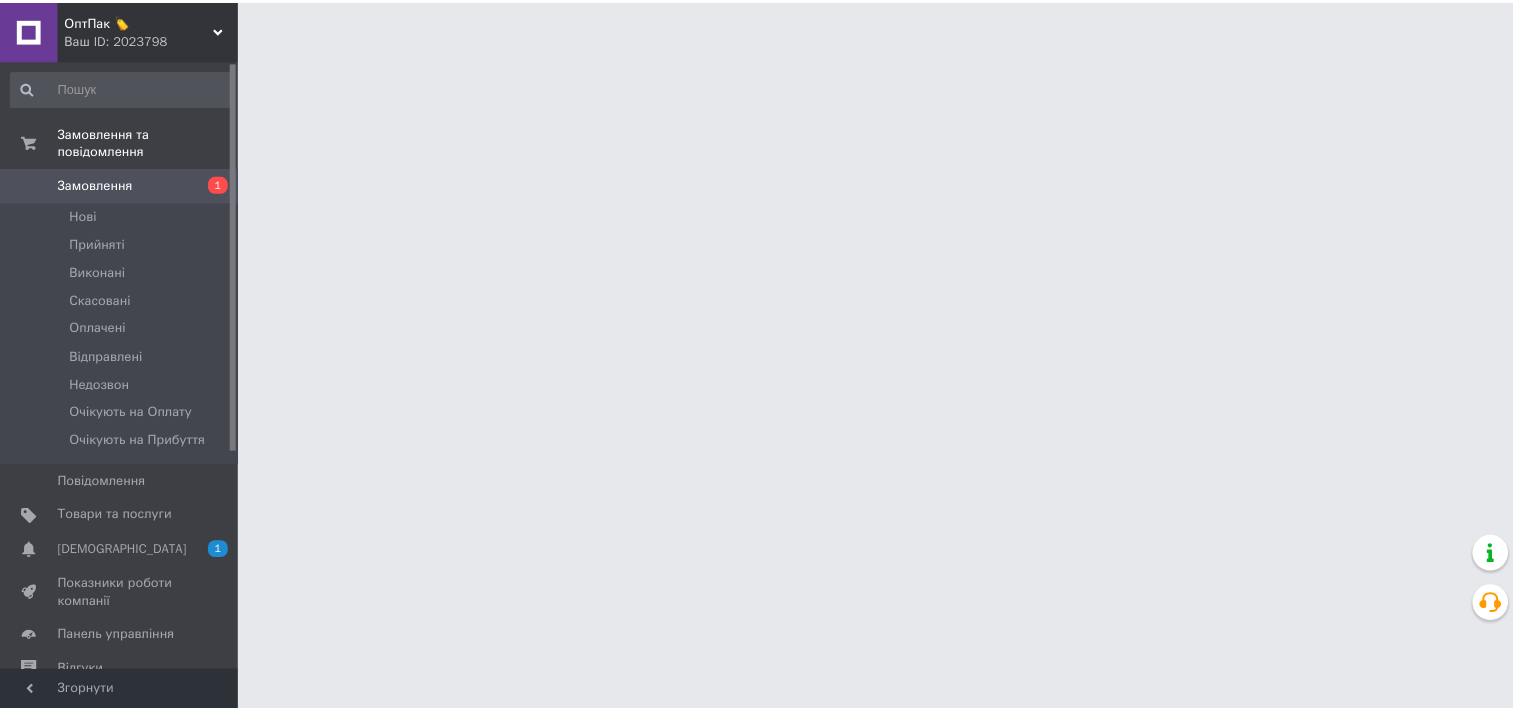 scroll, scrollTop: 0, scrollLeft: 0, axis: both 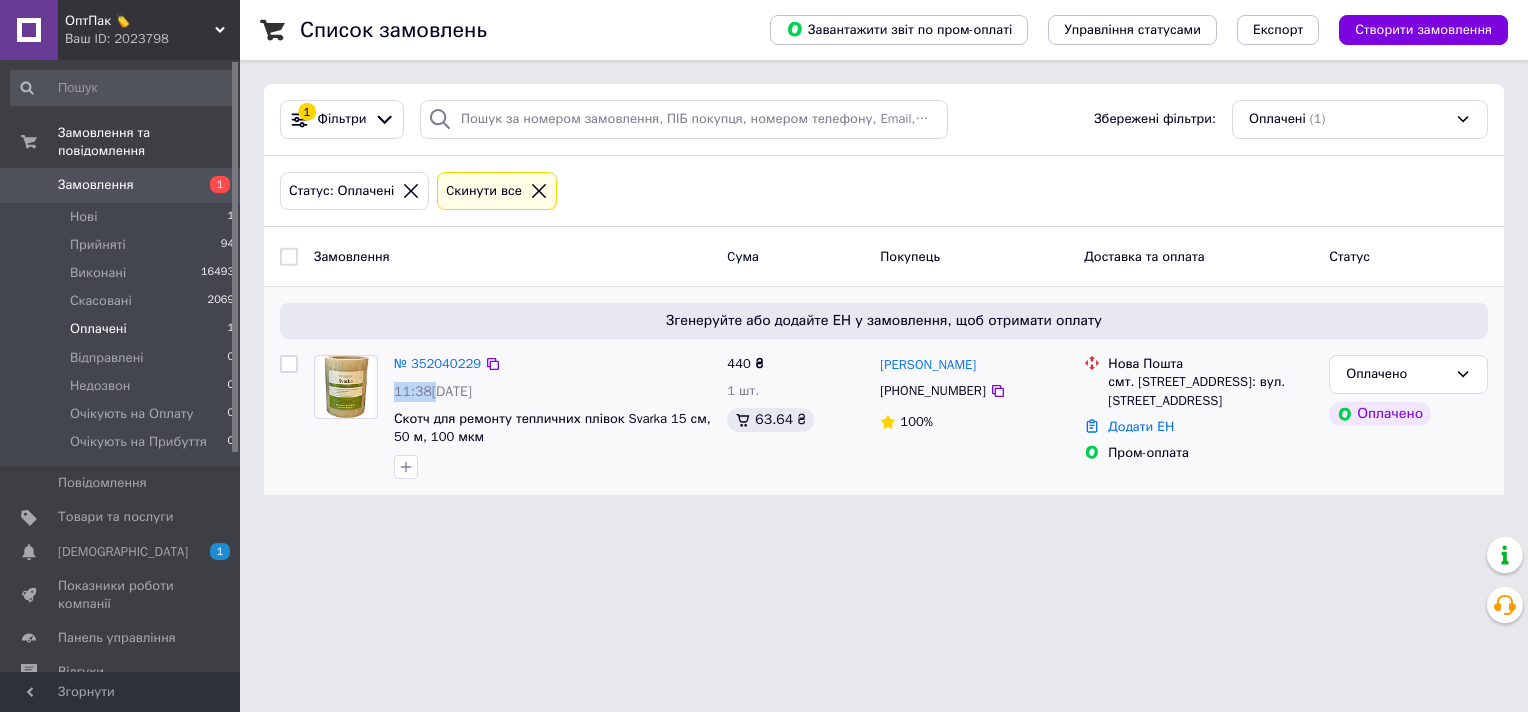 drag, startPoint x: 393, startPoint y: 384, endPoint x: 428, endPoint y: 388, distance: 35.22783 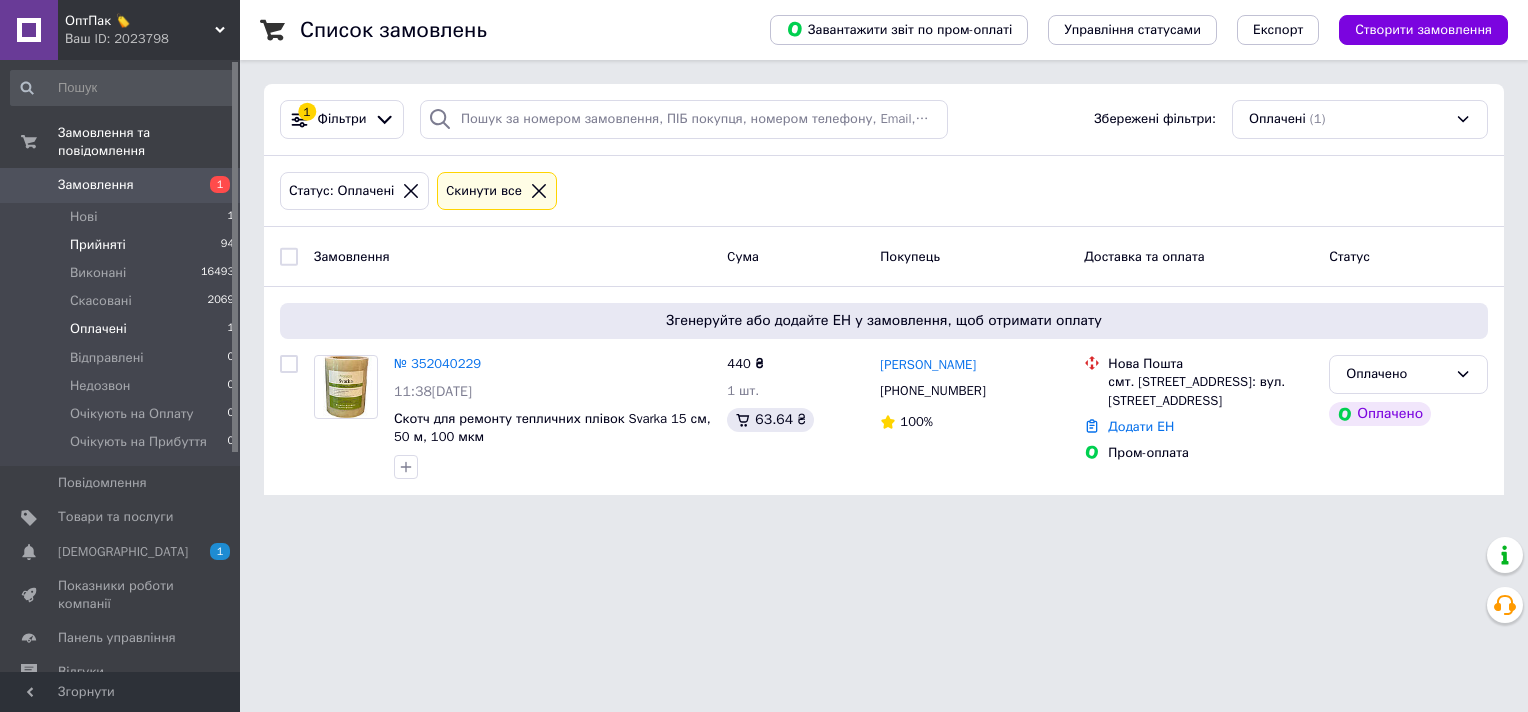 click on "Прийняті 94" at bounding box center (123, 245) 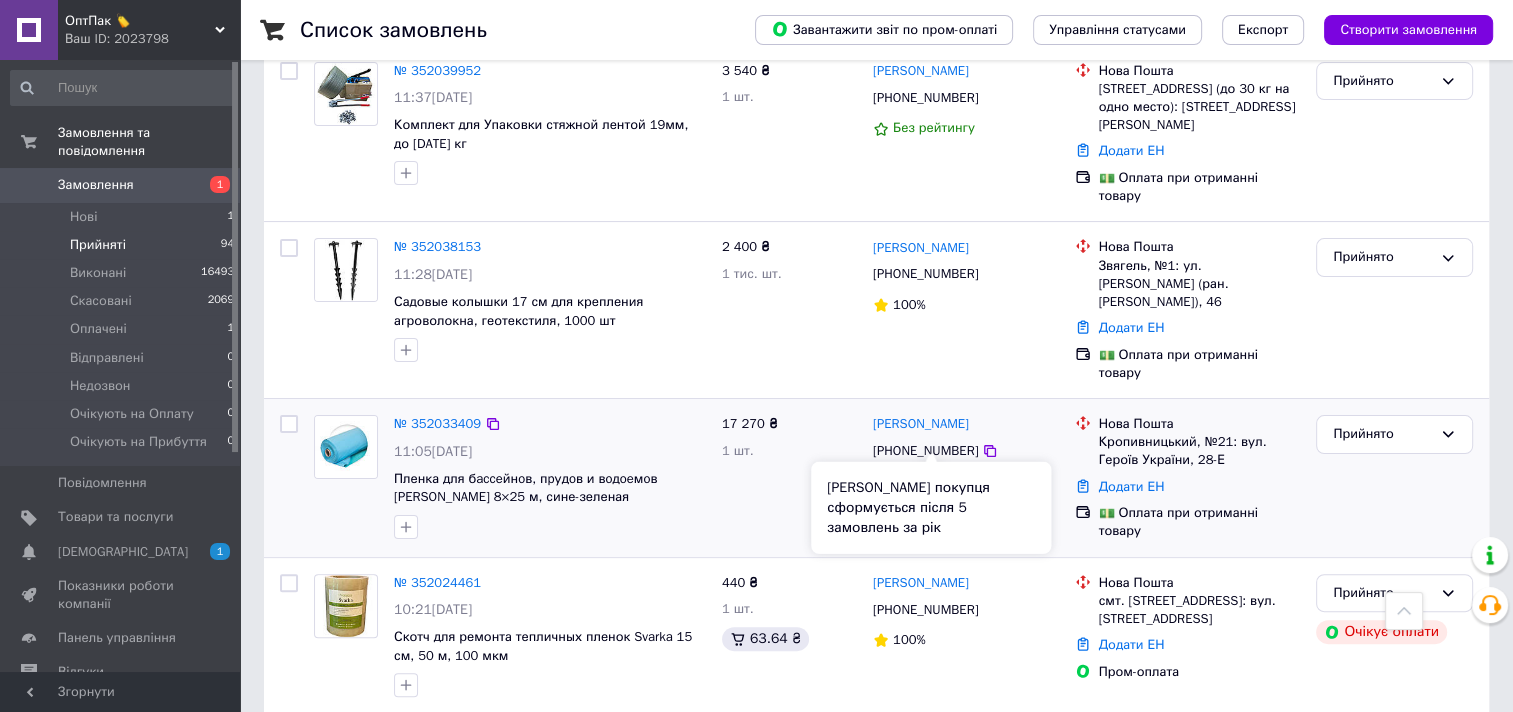 scroll, scrollTop: 600, scrollLeft: 0, axis: vertical 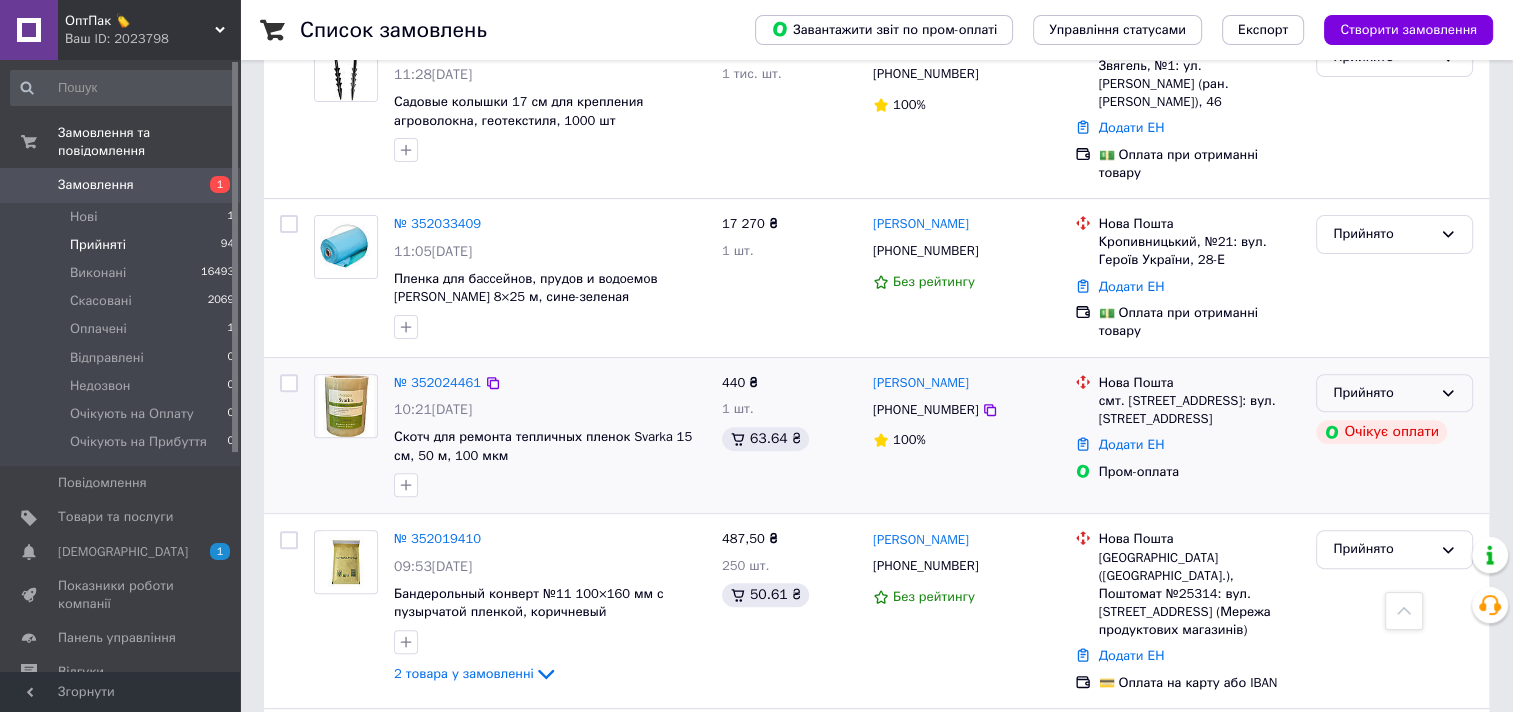 click on "Прийнято" at bounding box center [1382, 393] 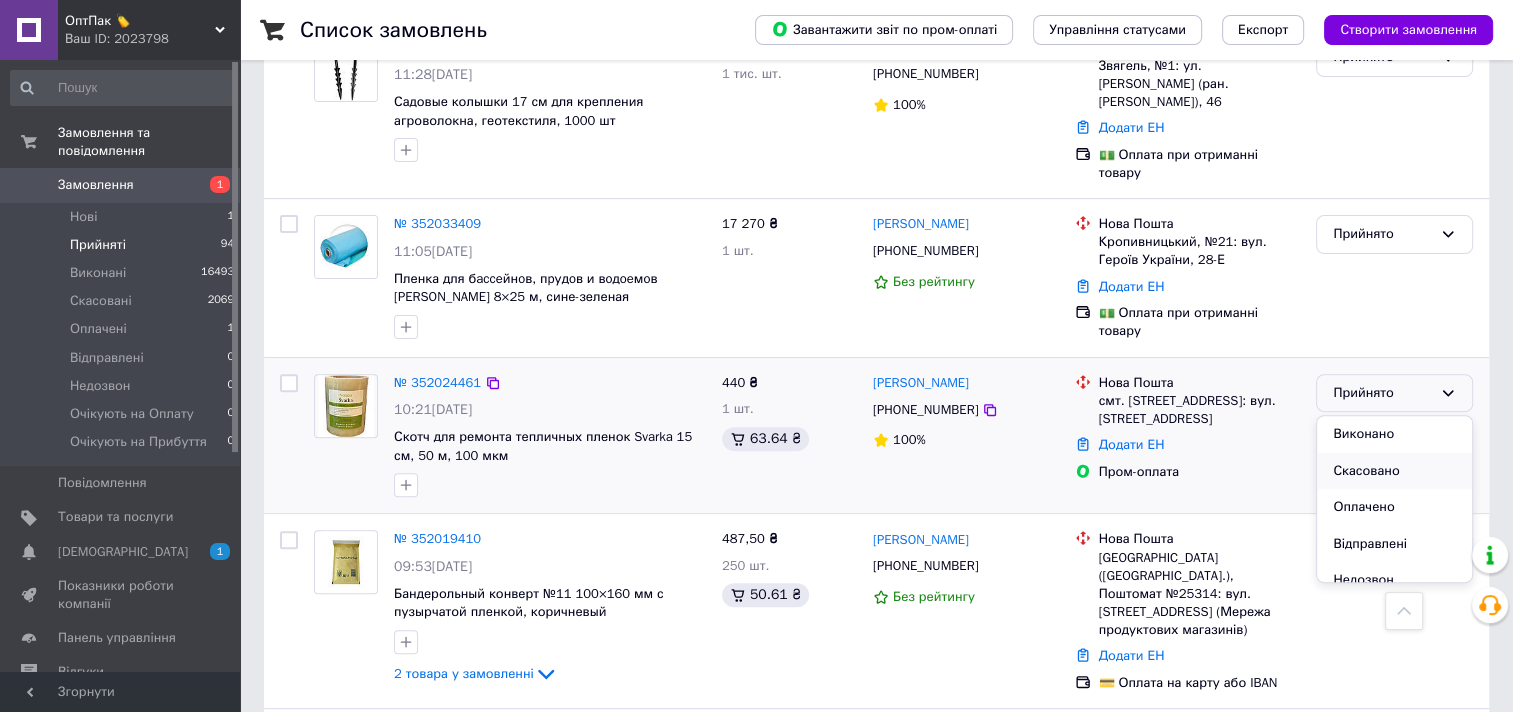 click on "Скасовано" at bounding box center (1394, 471) 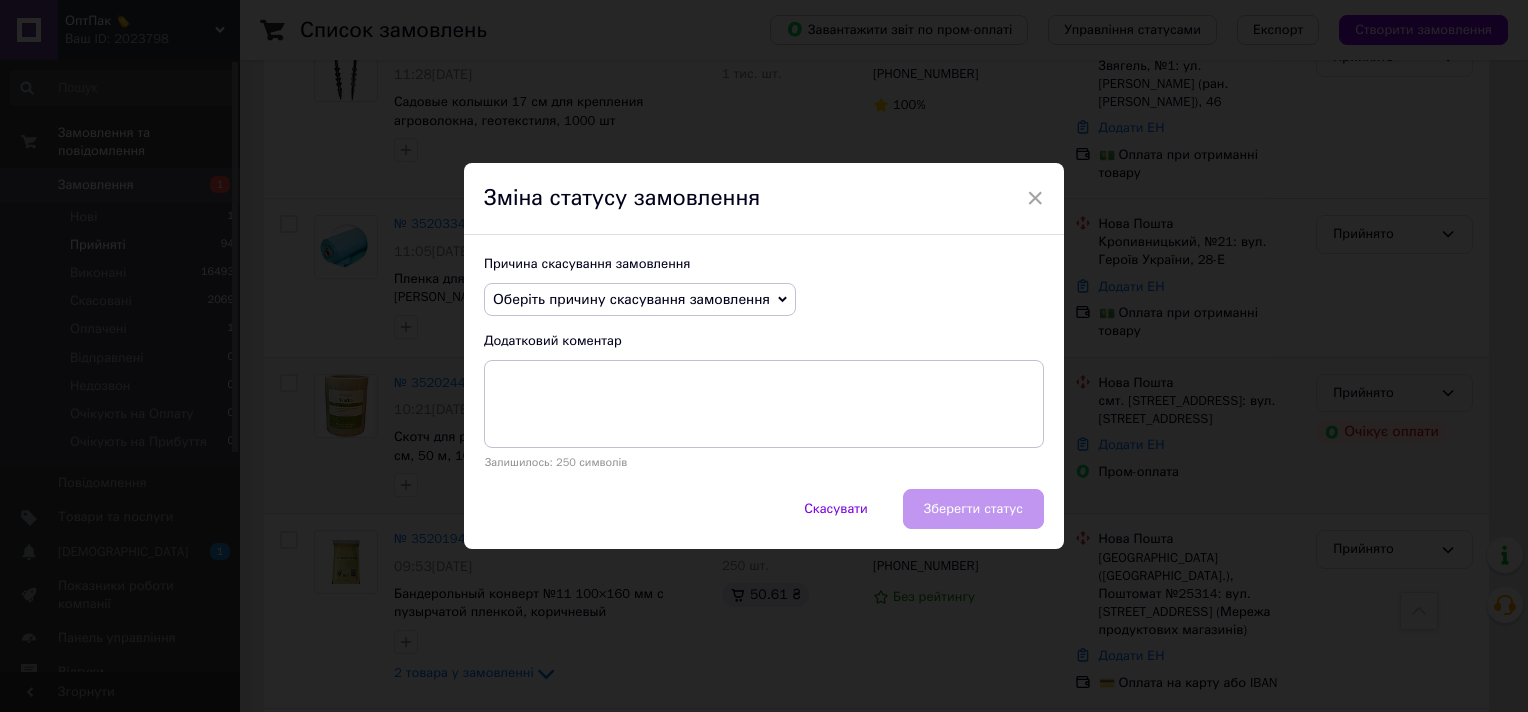 click on "Оберіть причину скасування замовлення" at bounding box center (631, 299) 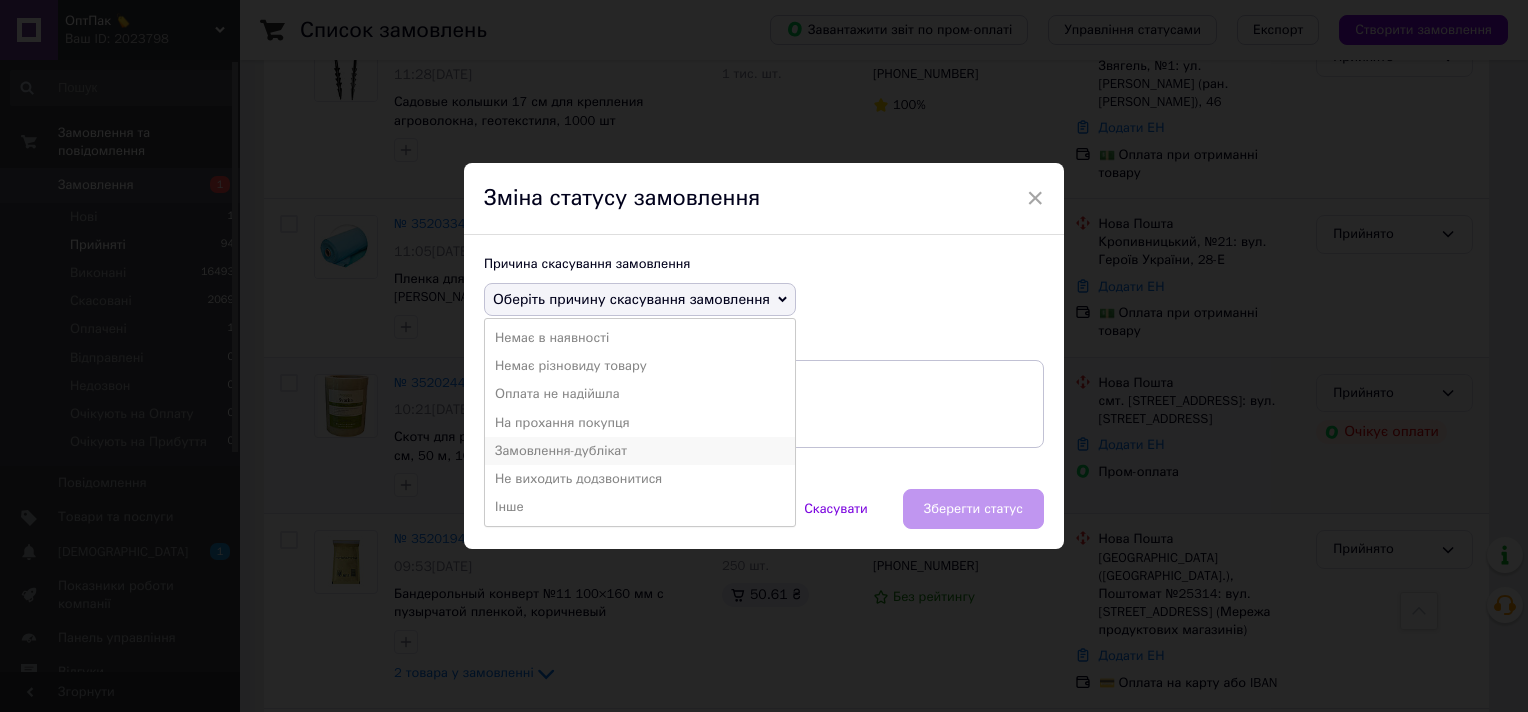 click on "Замовлення-дублікат" at bounding box center (640, 451) 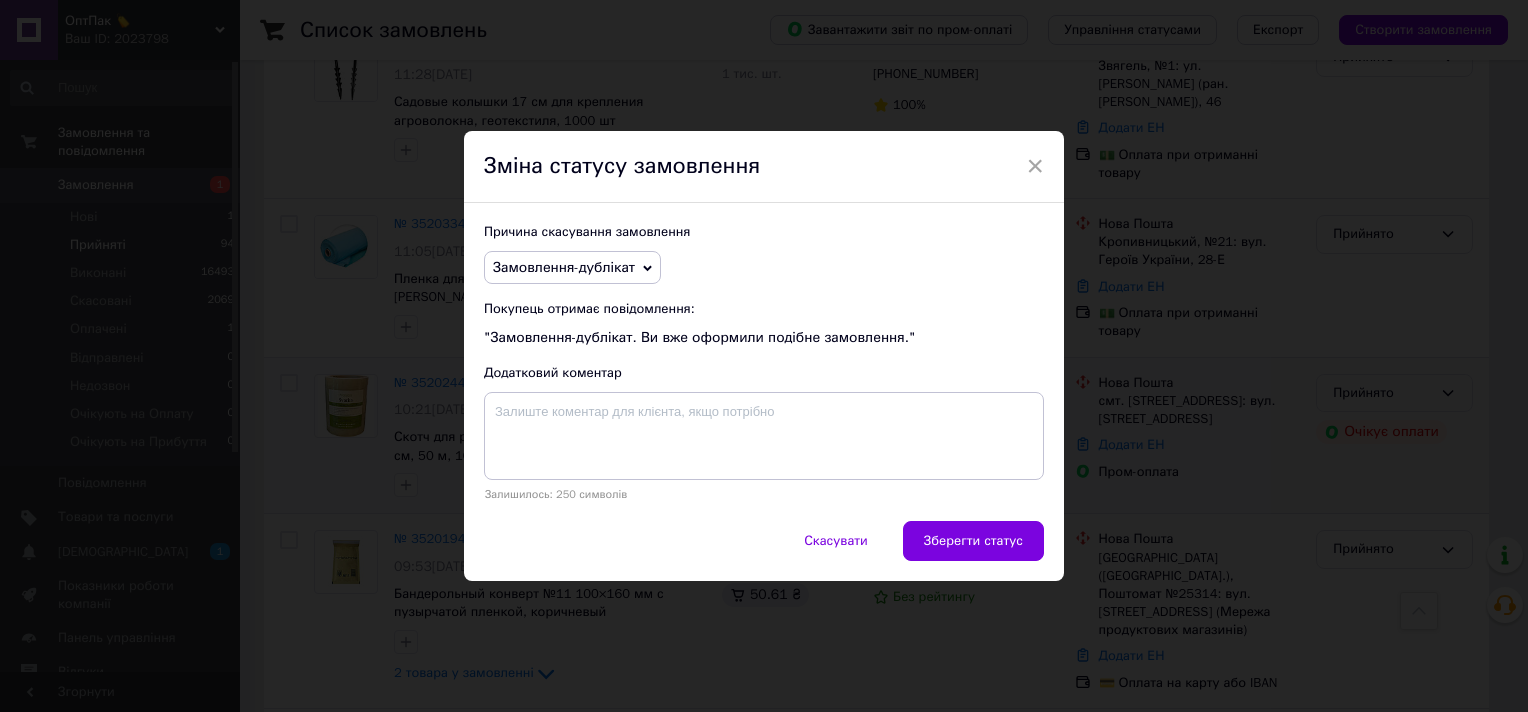 click on "Зберегти статус" at bounding box center [973, 541] 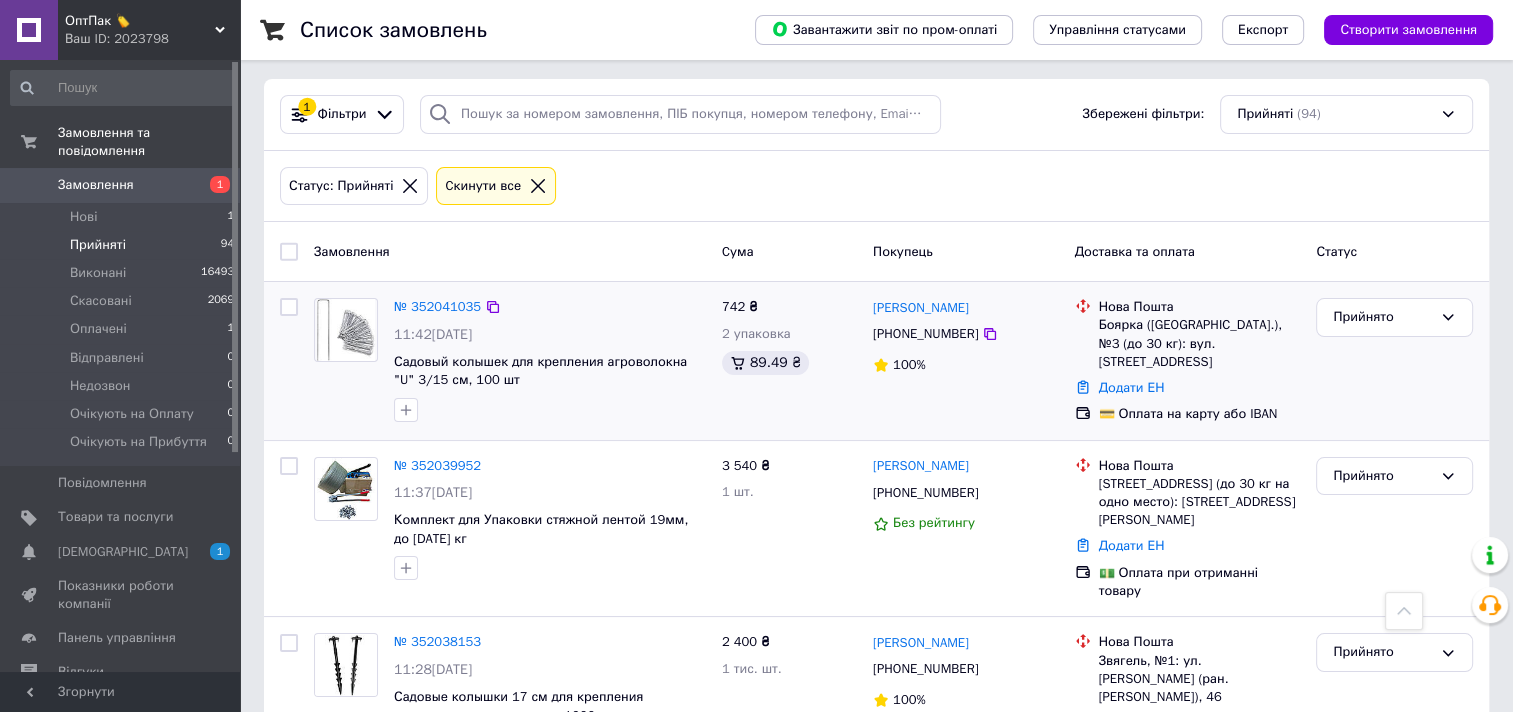 scroll, scrollTop: 0, scrollLeft: 0, axis: both 